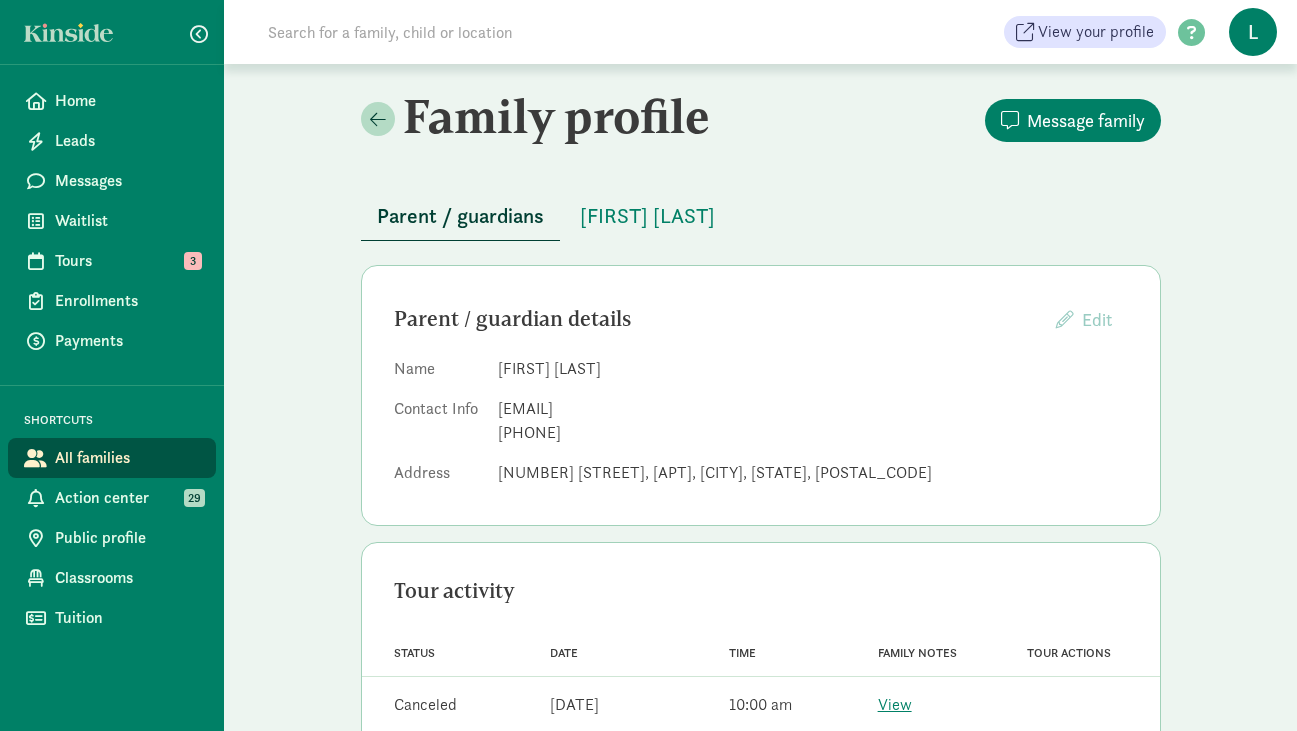 scroll, scrollTop: 102, scrollLeft: 0, axis: vertical 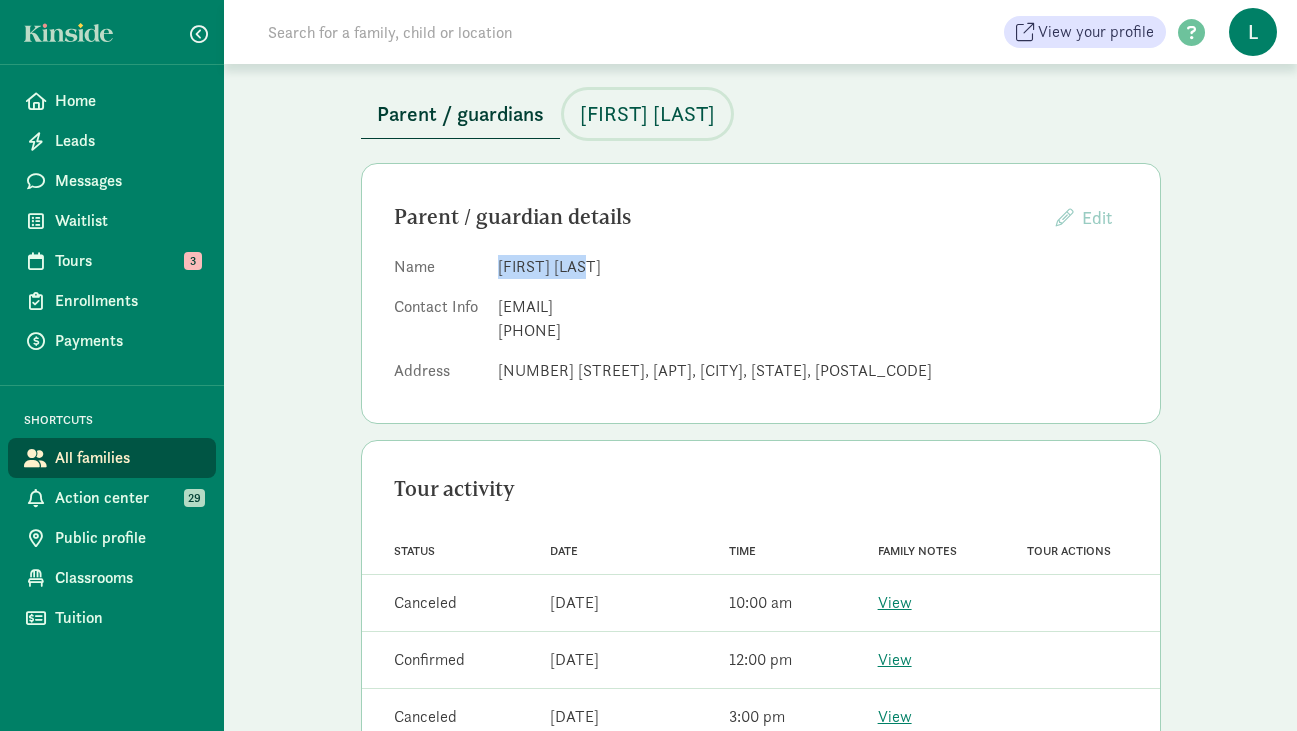 click on "Tatum Shaw" at bounding box center [647, 114] 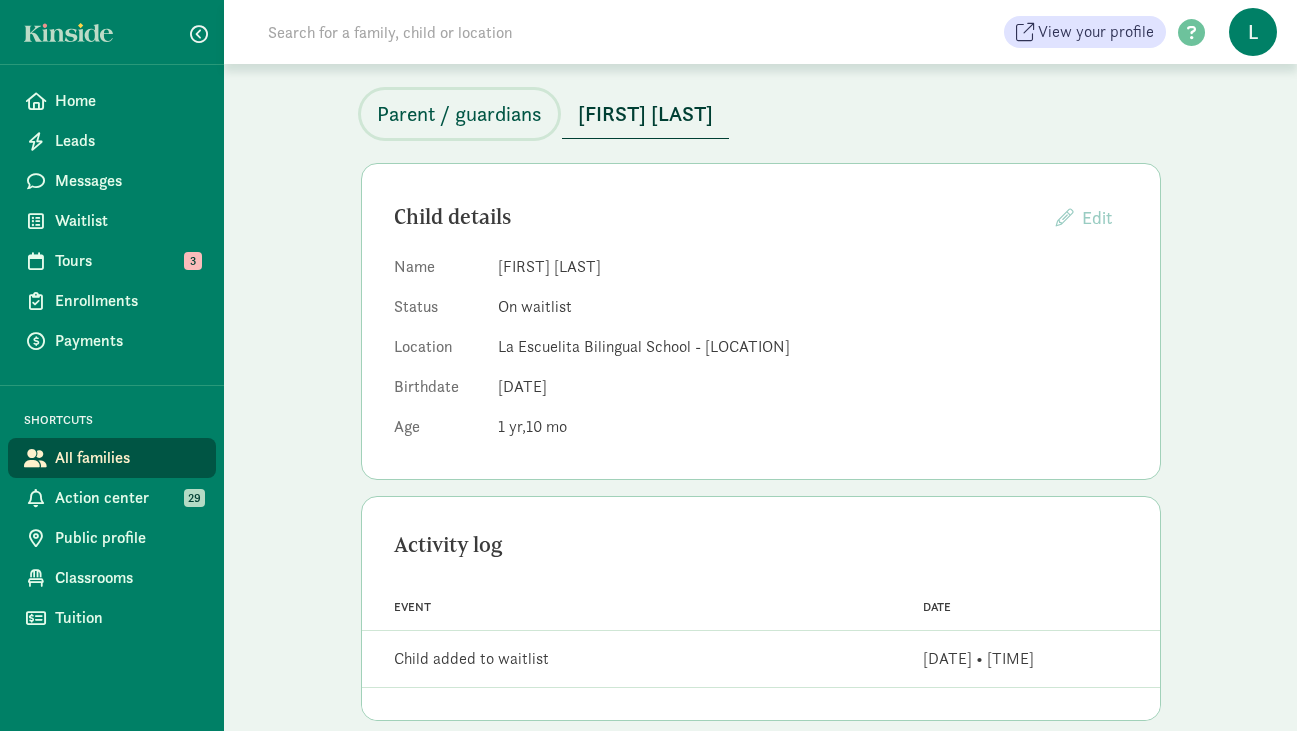 click on "Parent / guardians" at bounding box center (459, 114) 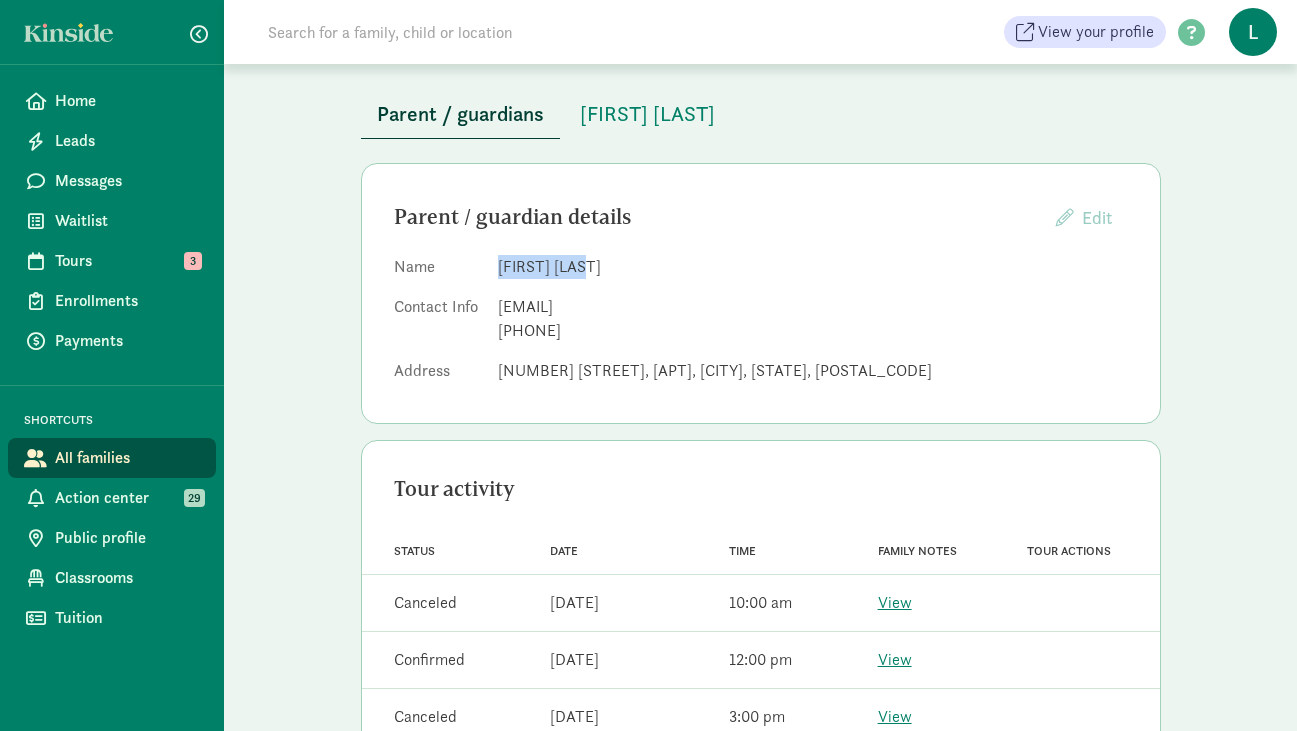 drag, startPoint x: 585, startPoint y: 269, endPoint x: 497, endPoint y: 269, distance: 88 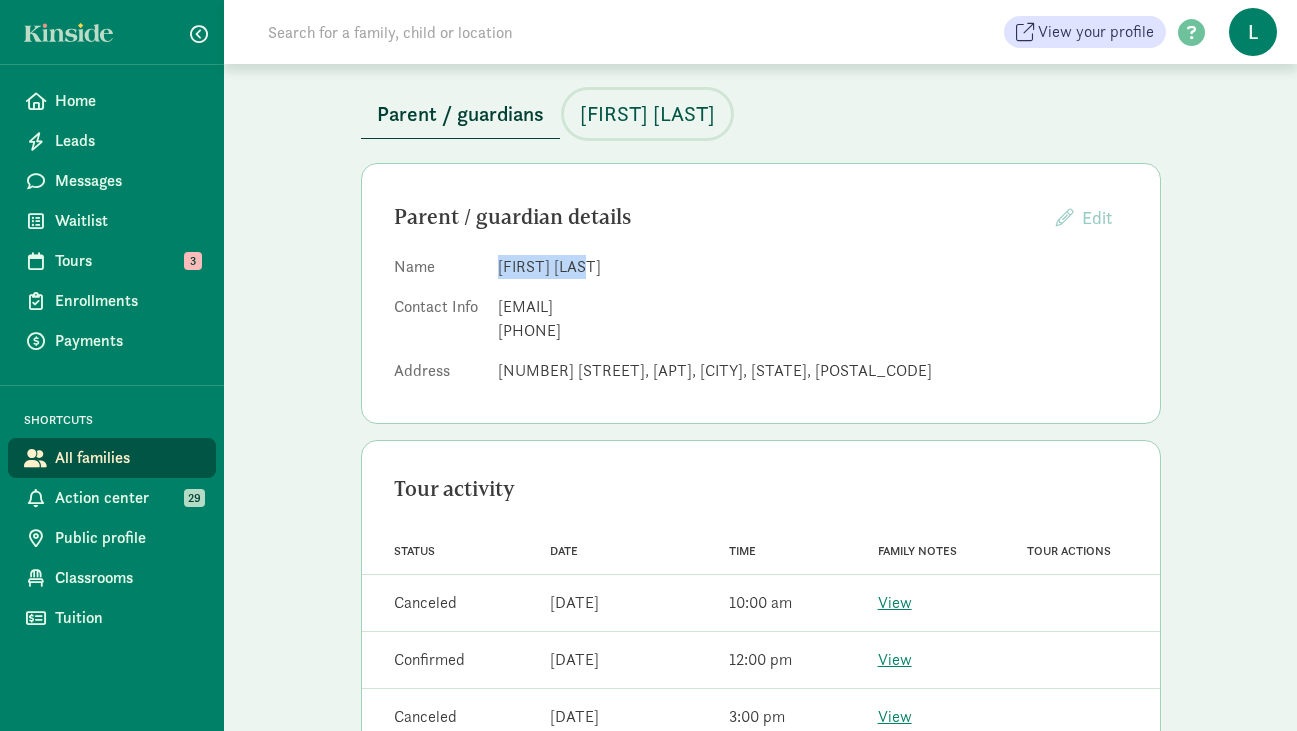 click on "Tatum Shaw" at bounding box center [647, 114] 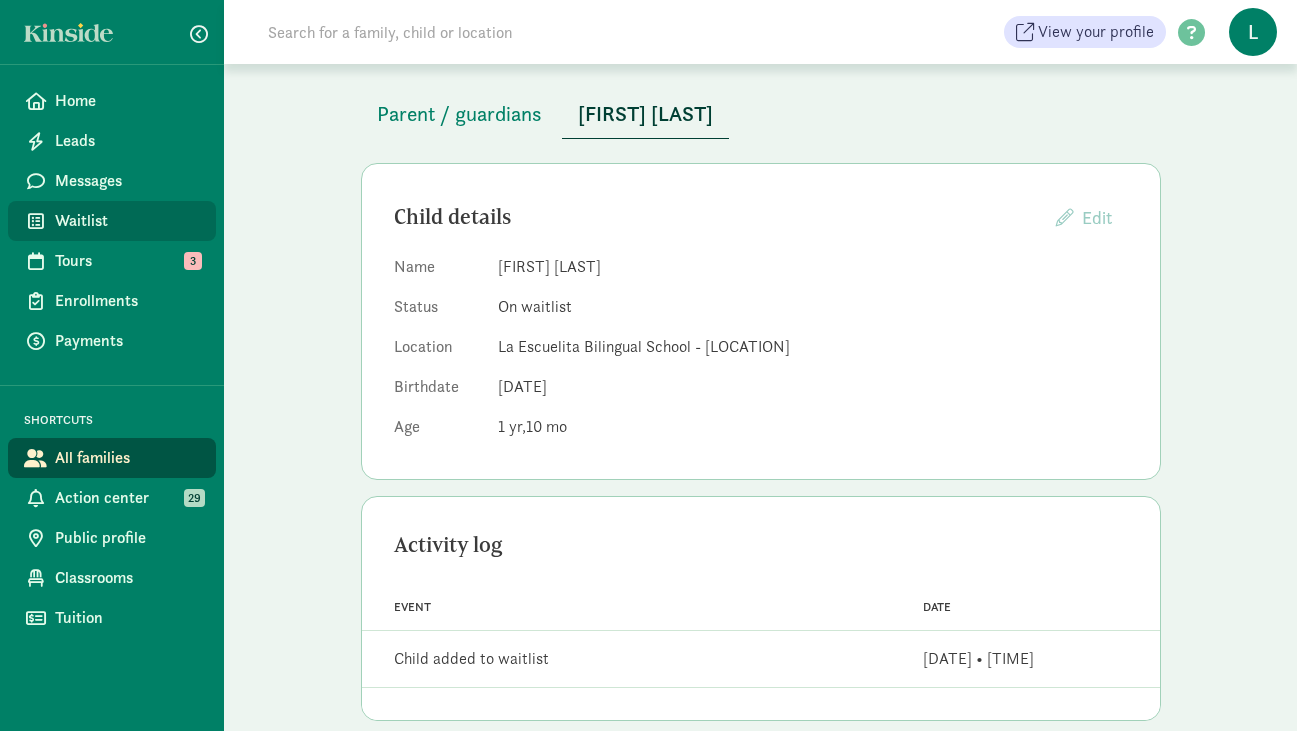 click on "Waitlist" at bounding box center [127, 221] 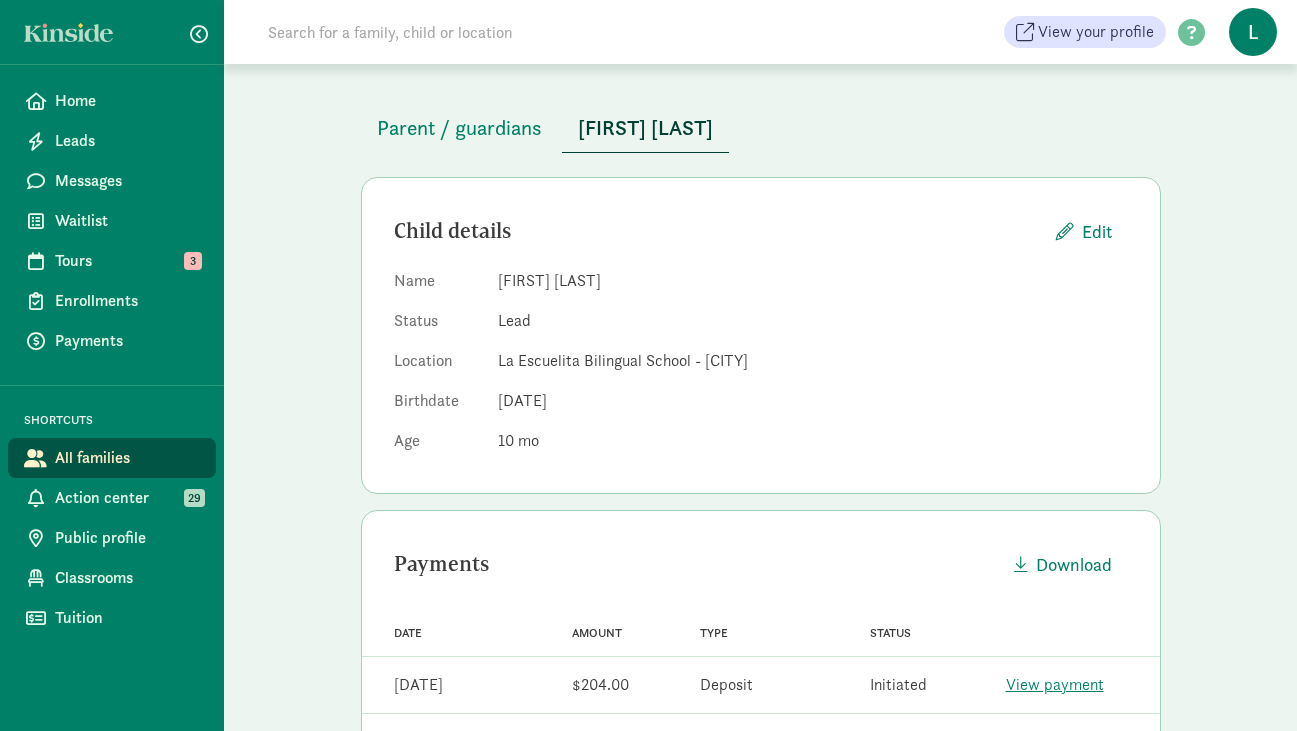 scroll, scrollTop: 0, scrollLeft: 0, axis: both 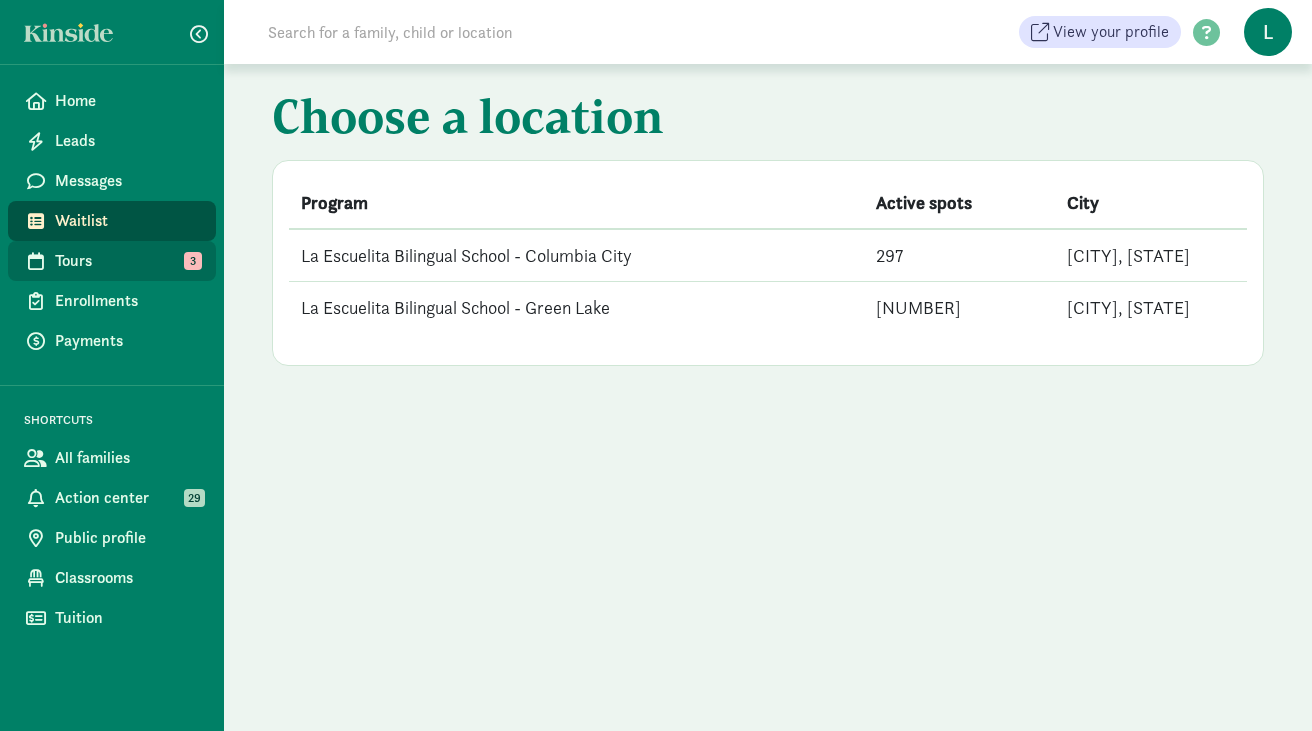 click on "Tours" at bounding box center (127, 261) 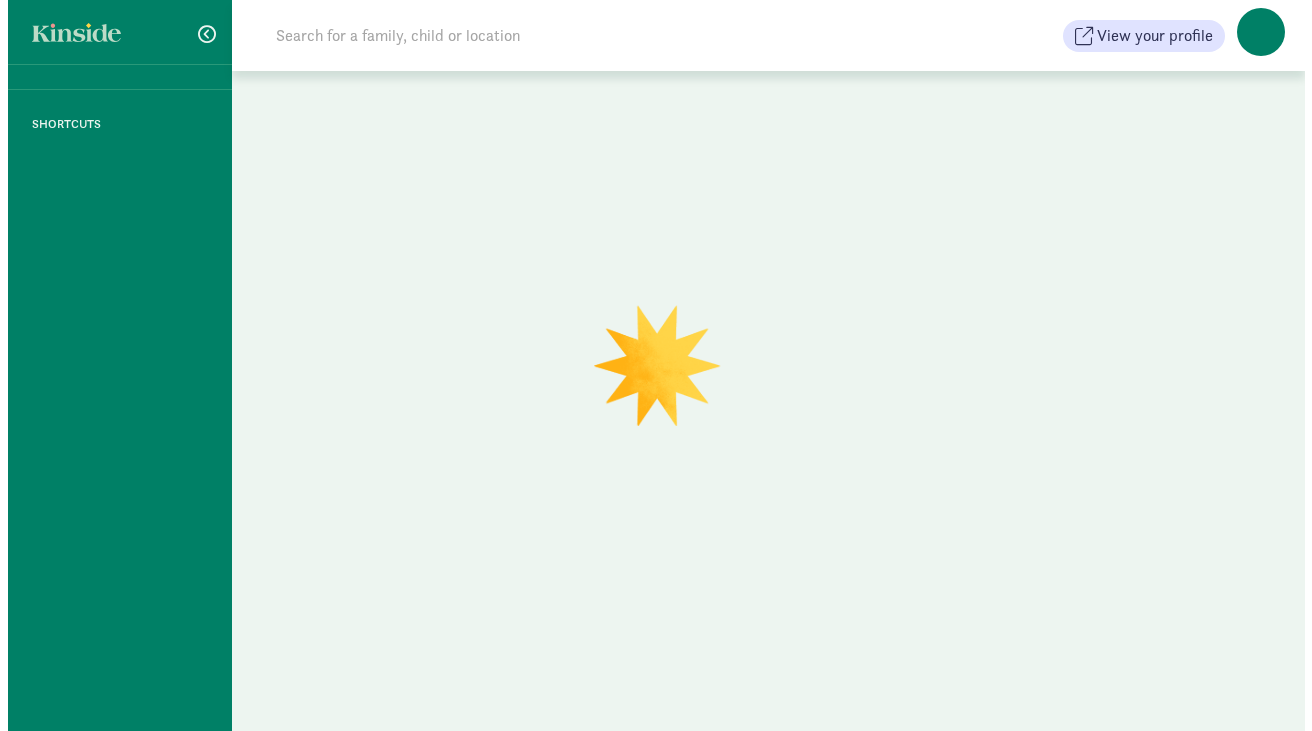 scroll, scrollTop: 0, scrollLeft: 0, axis: both 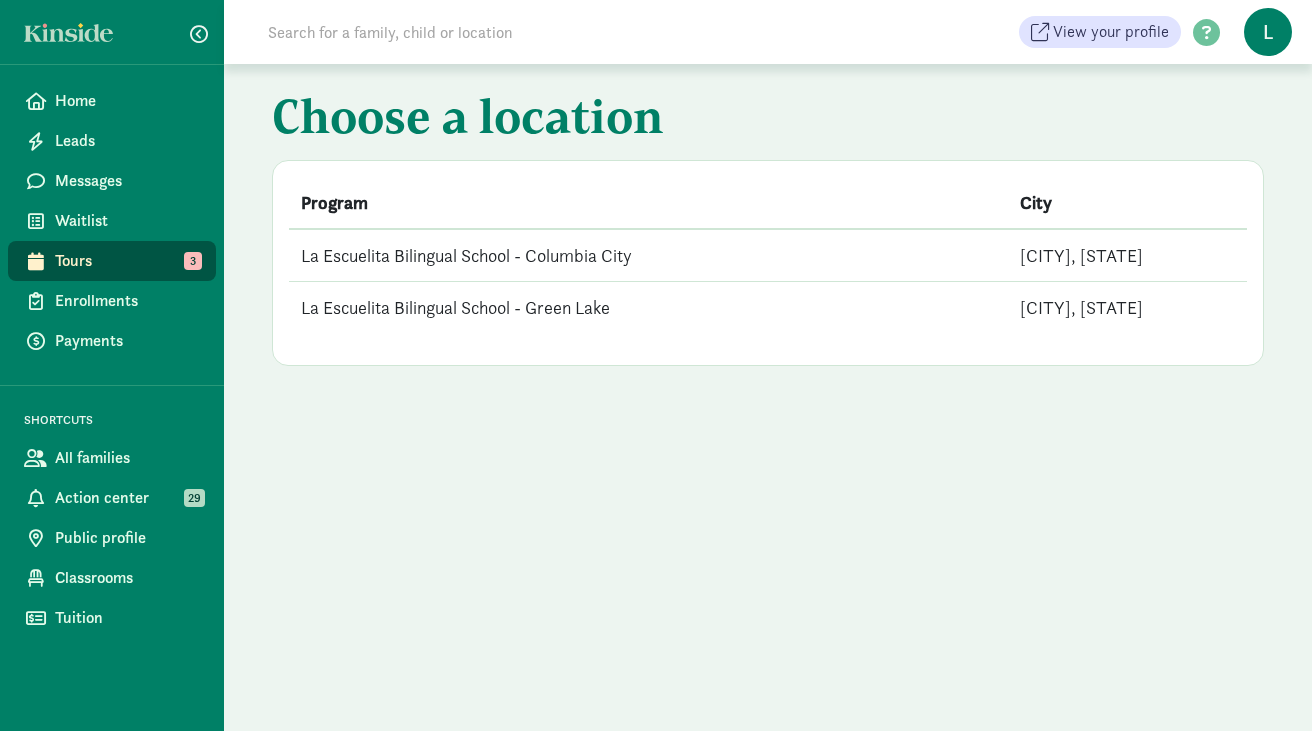 click on "La Escuelita Bilingual School - Green Lake" at bounding box center [648, 308] 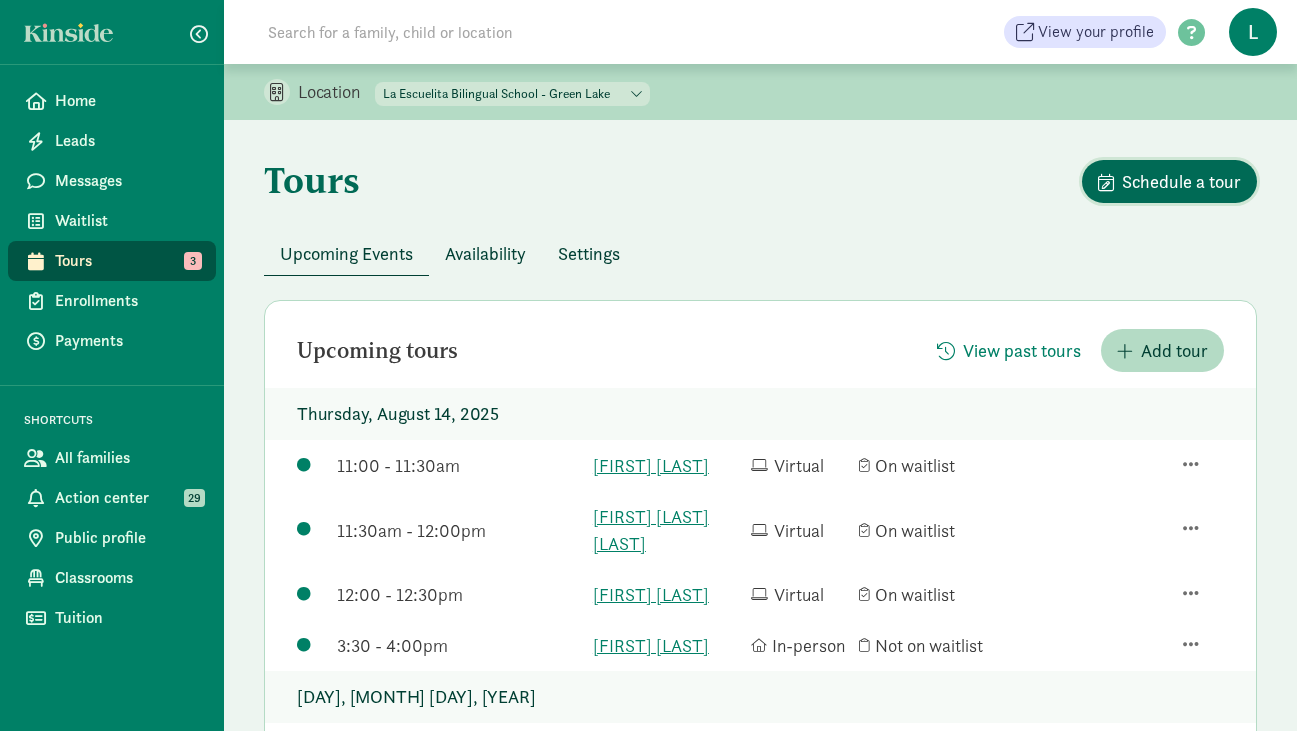 click on "Schedule a tour" at bounding box center (1181, 181) 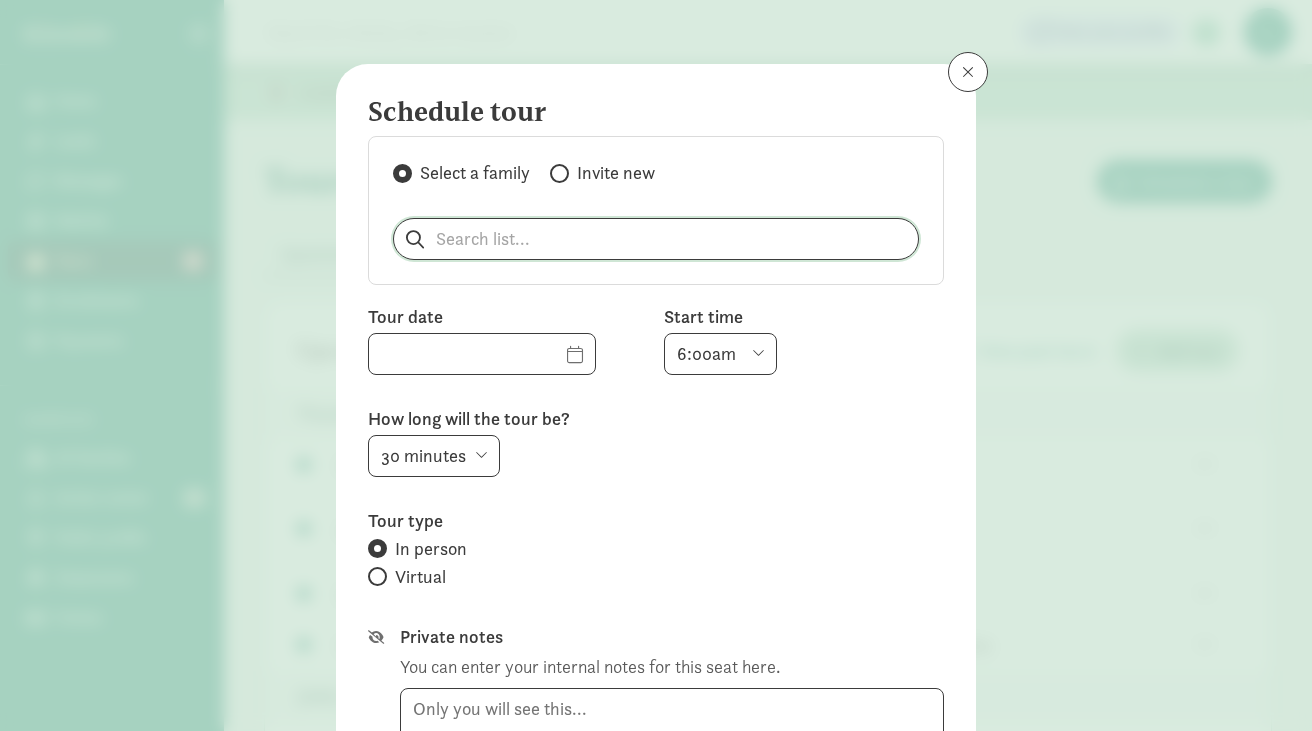 click 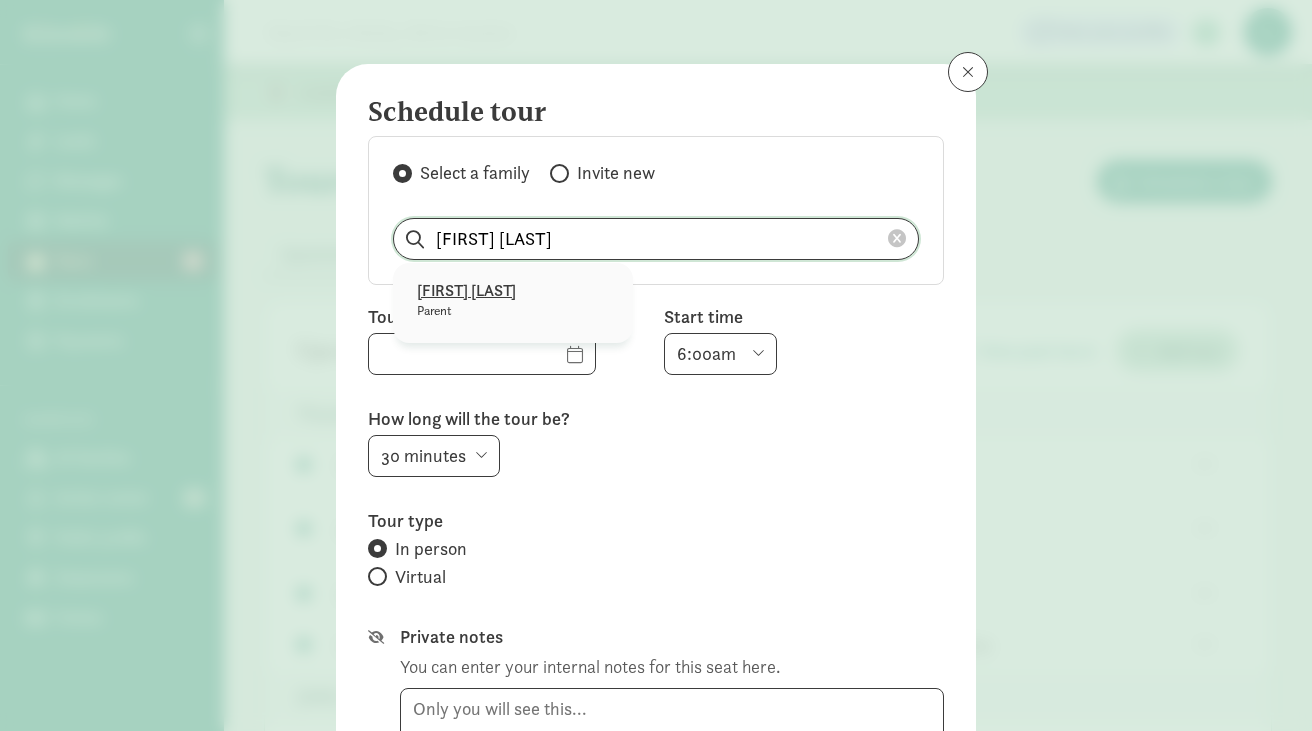 type on "Kelly Dimond" 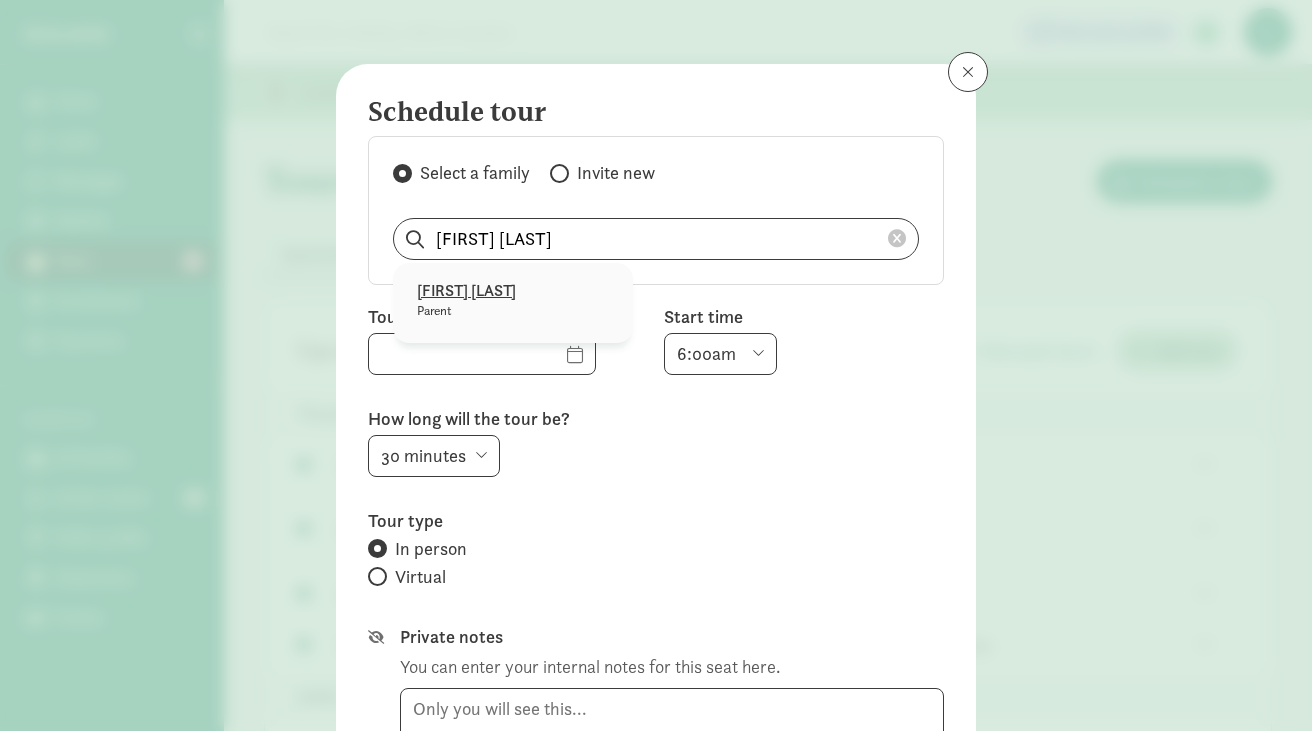 click on "Kelly Dimond" at bounding box center [513, 291] 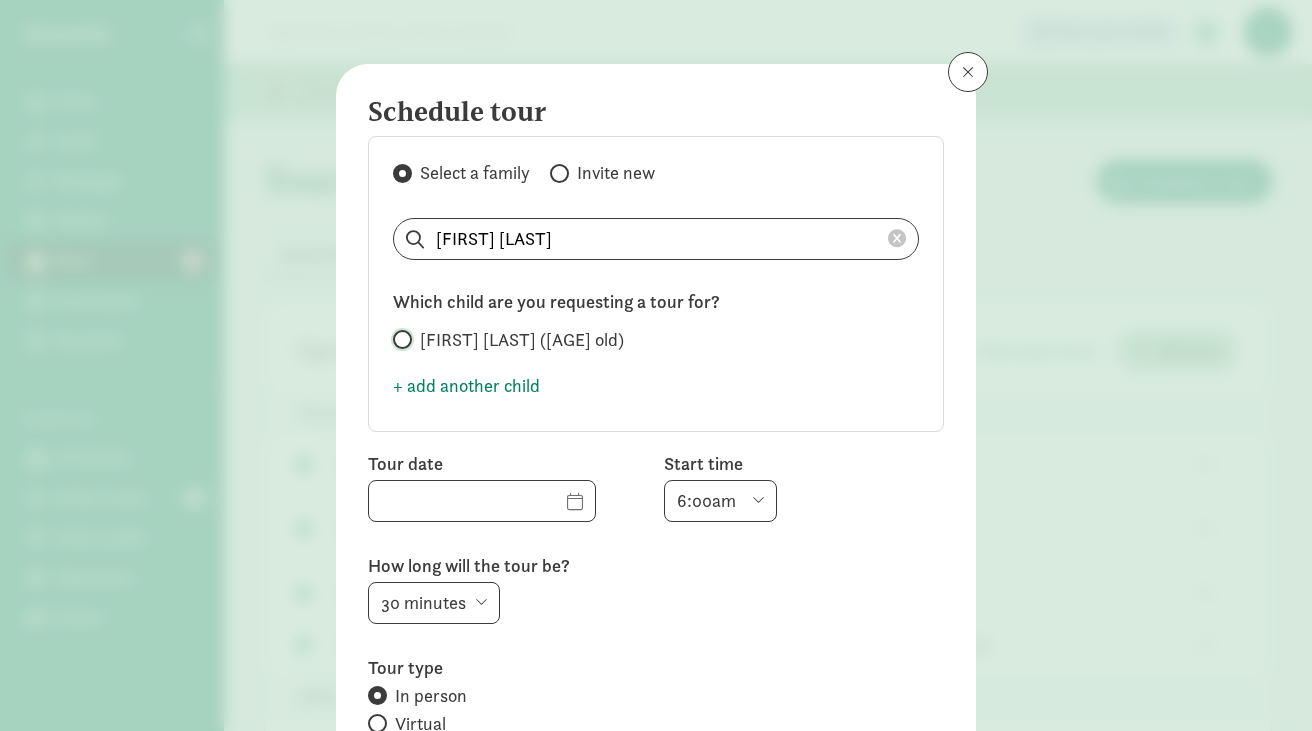 click on "Tatum Shaw (22.7 months old)" at bounding box center (399, 339) 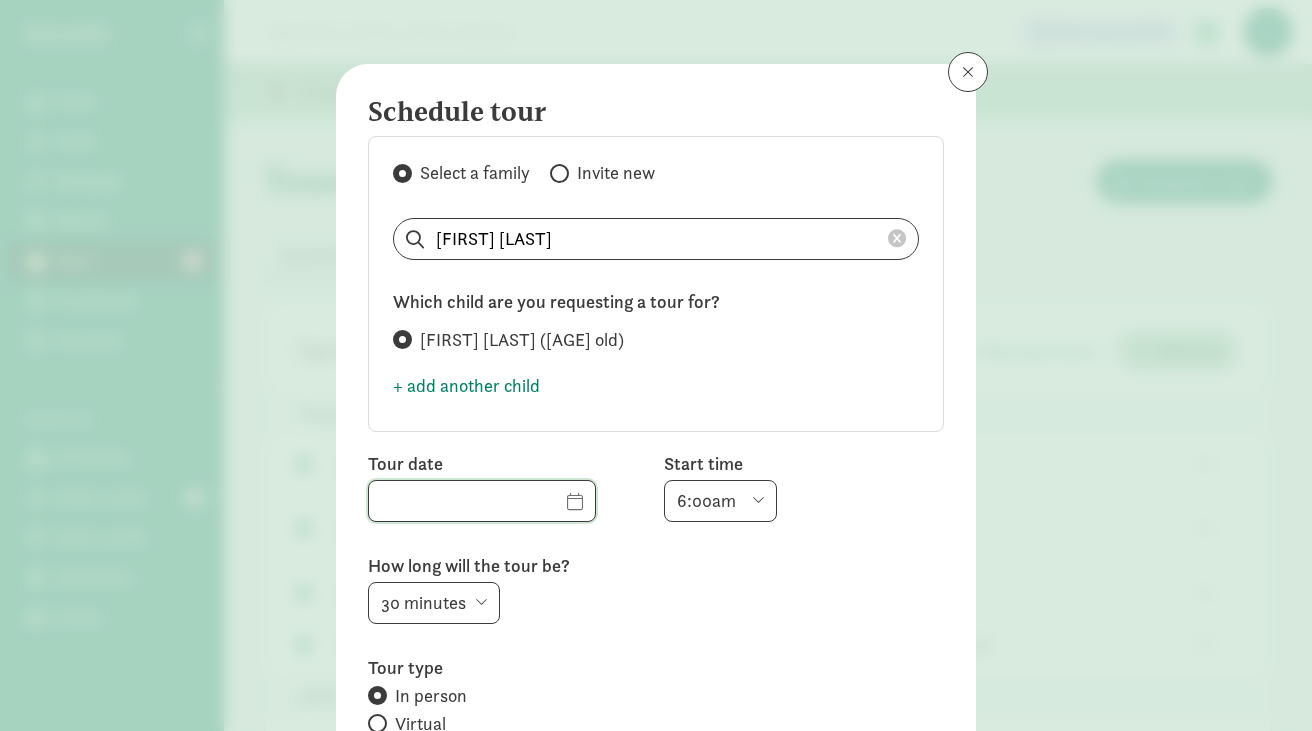 click 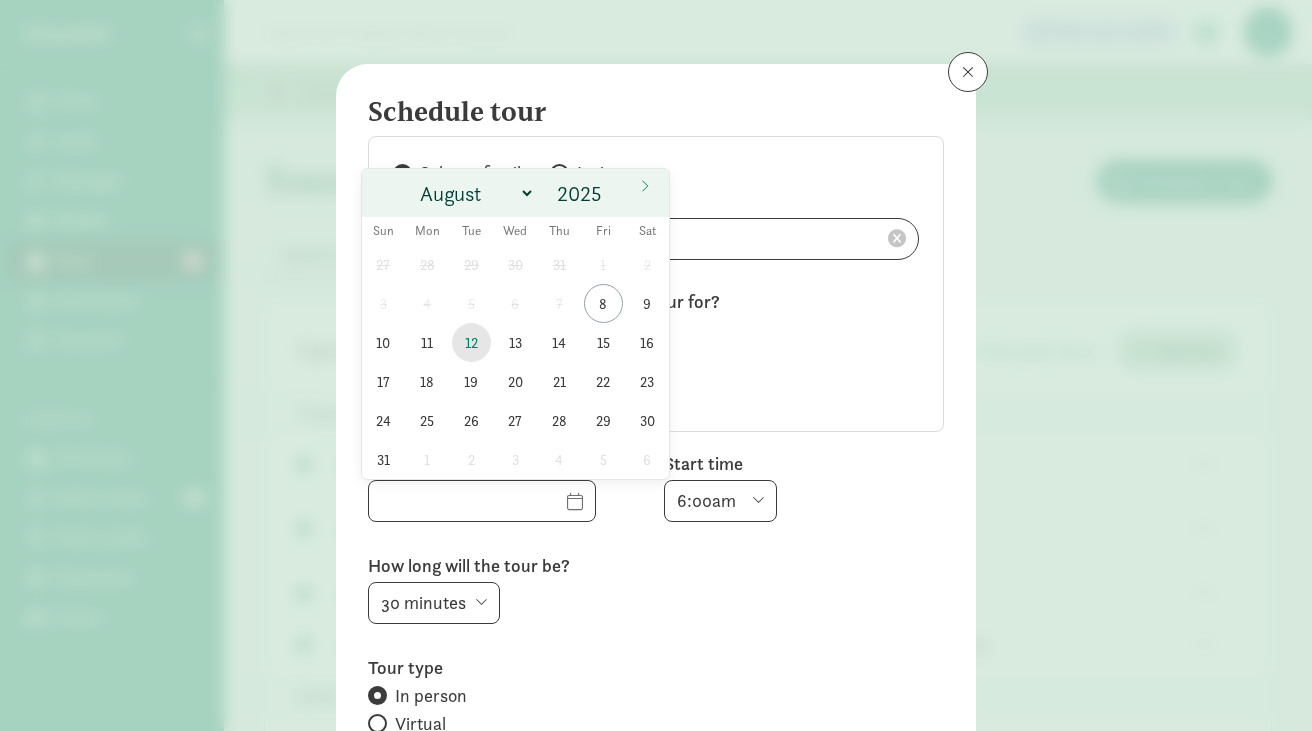 click on "12" at bounding box center (471, 342) 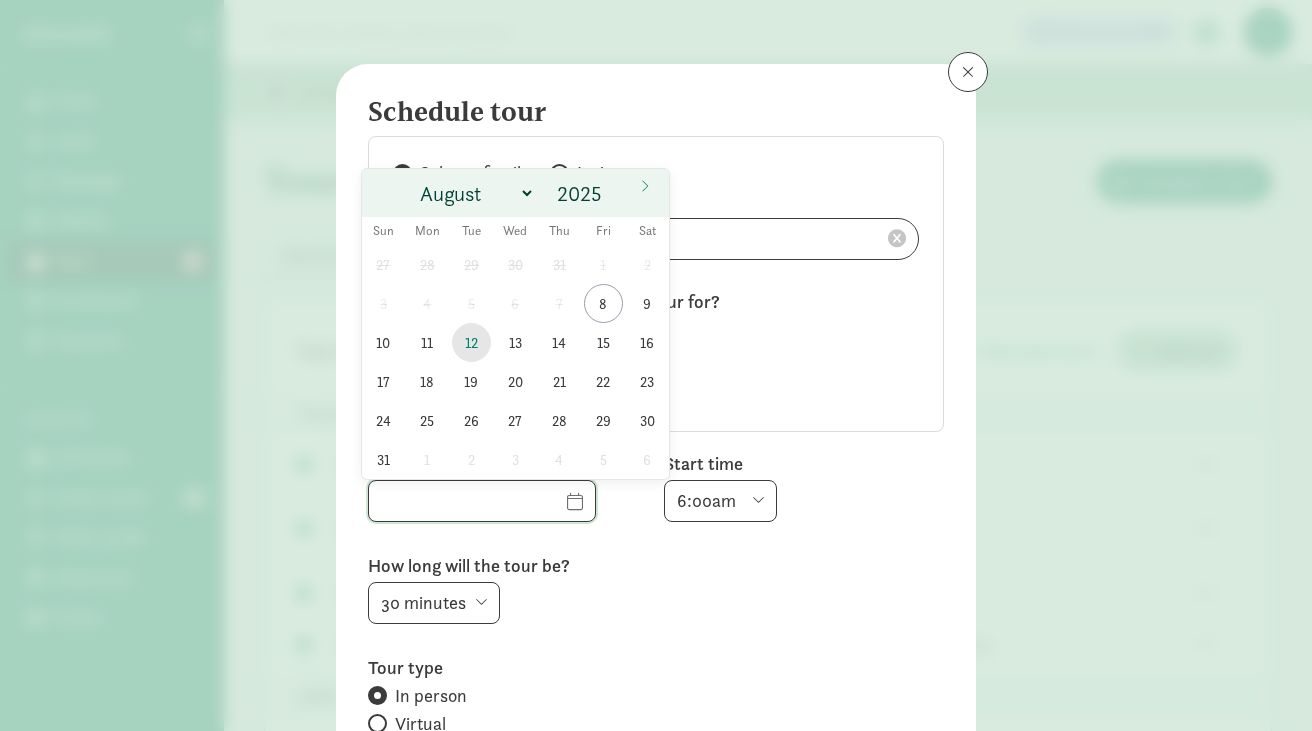 type on "08/12/2025" 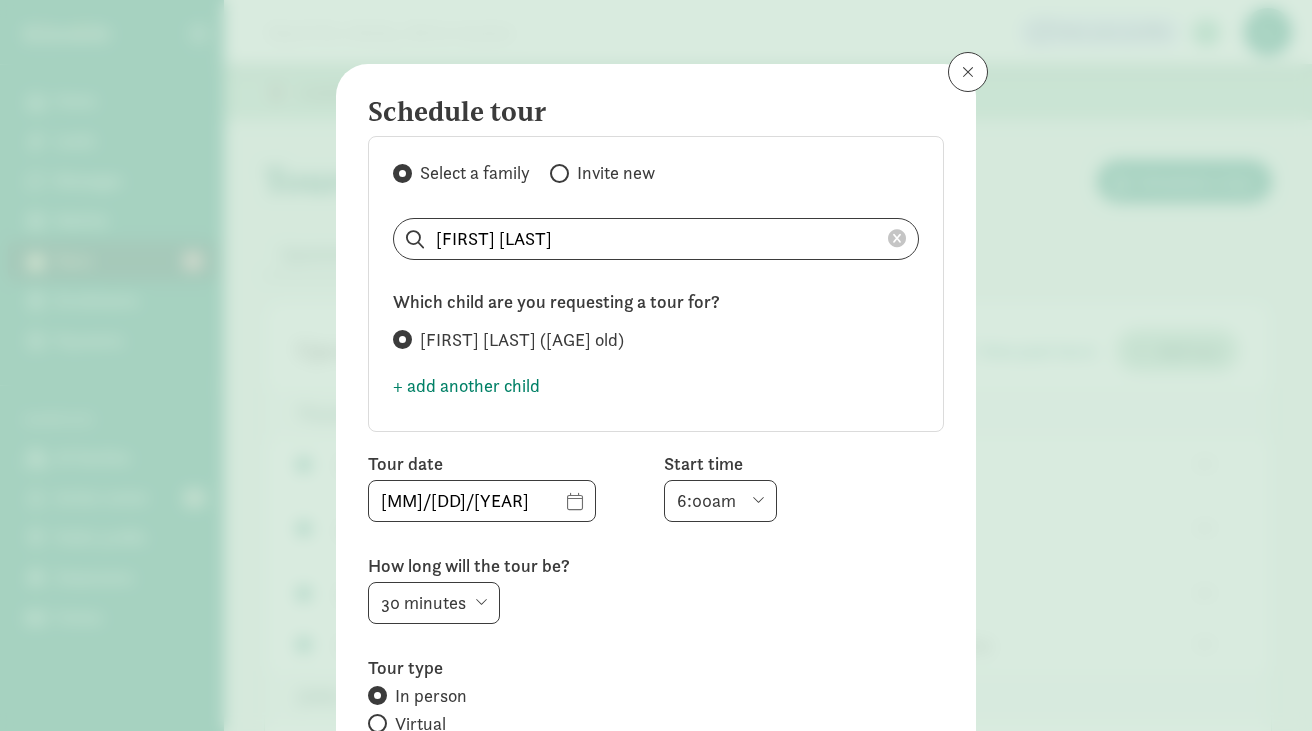 click on "6:00am 6:30am 7:00am 7:30am 8:00am 8:30am 9:00am 9:30am 10:00am 10:30am 11:00am 11:30am 12:00pm 12:30pm 1:00pm 1:30pm 2:00pm 2:30pm 3:00pm 3:30pm 4:00pm 4:30pm 5:00pm 5:30pm 6:00pm 6:30pm 7:00pm" at bounding box center [720, 501] 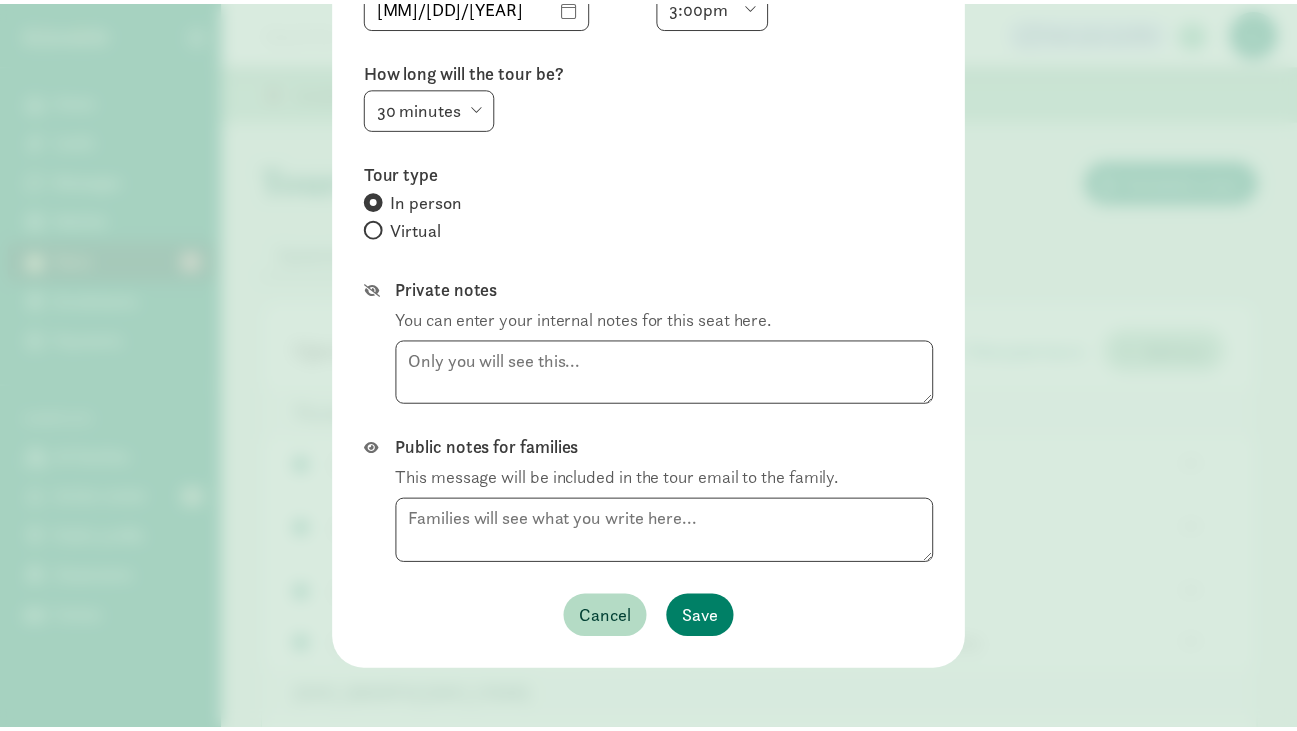 scroll, scrollTop: 499, scrollLeft: 0, axis: vertical 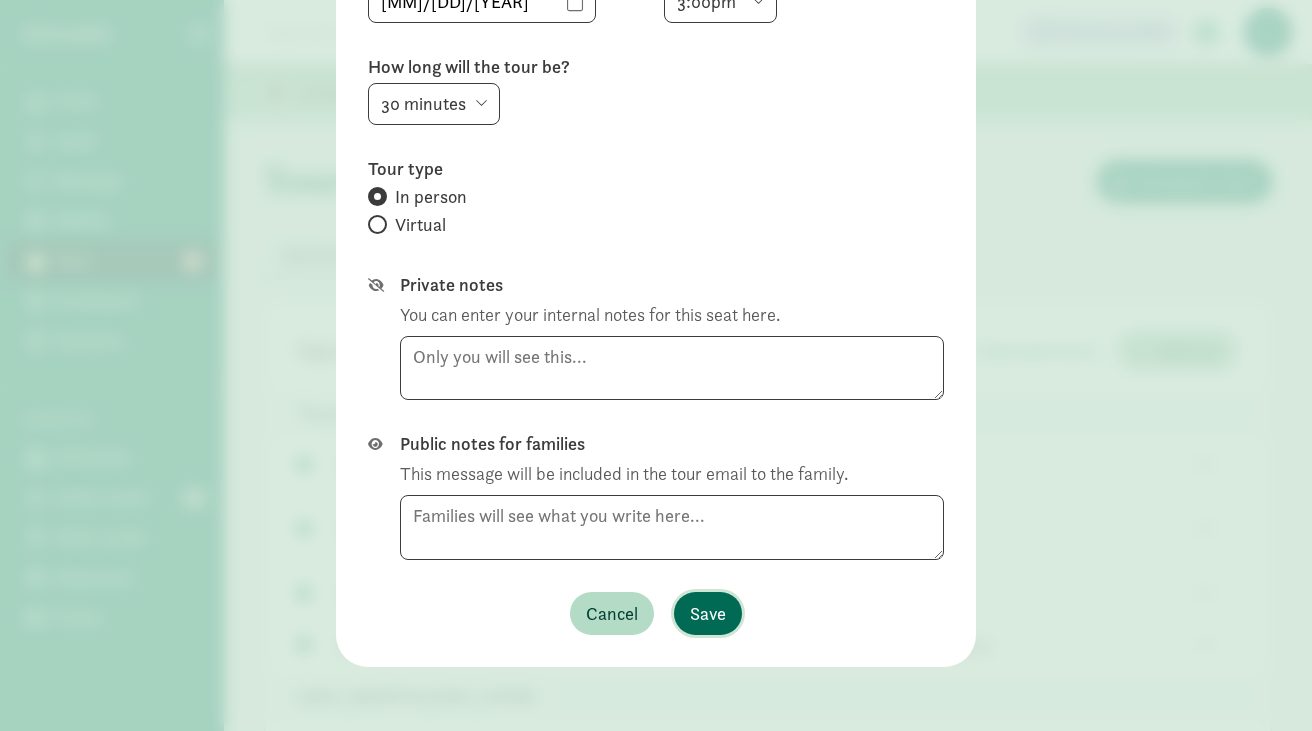 click on "Save" at bounding box center (708, 613) 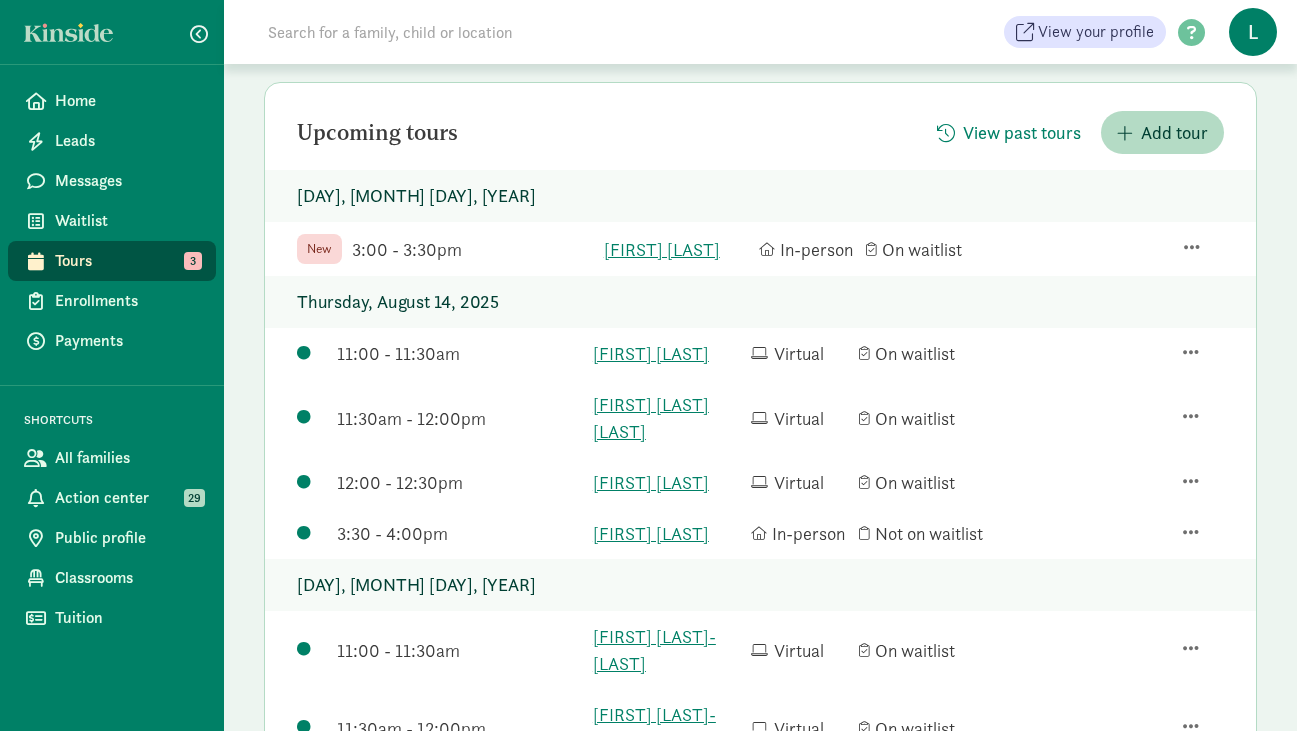 scroll, scrollTop: 220, scrollLeft: 0, axis: vertical 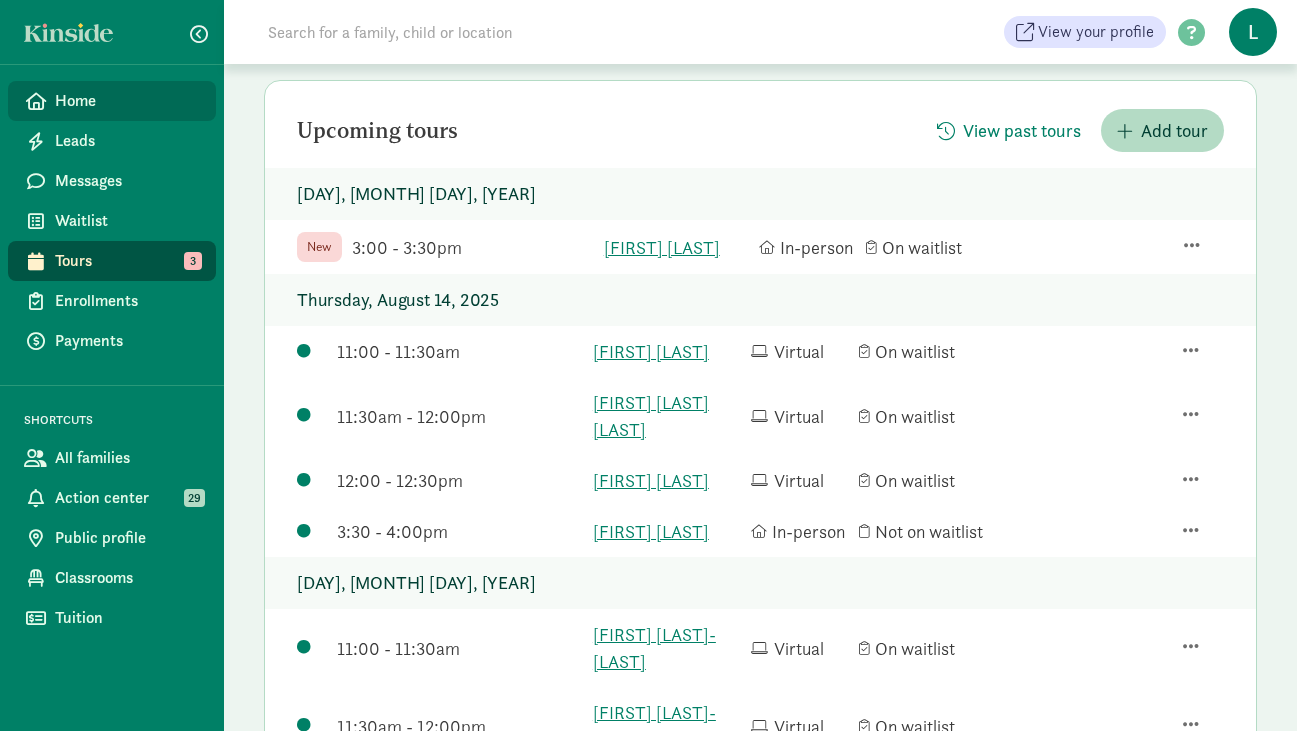 click on "Home" at bounding box center (127, 101) 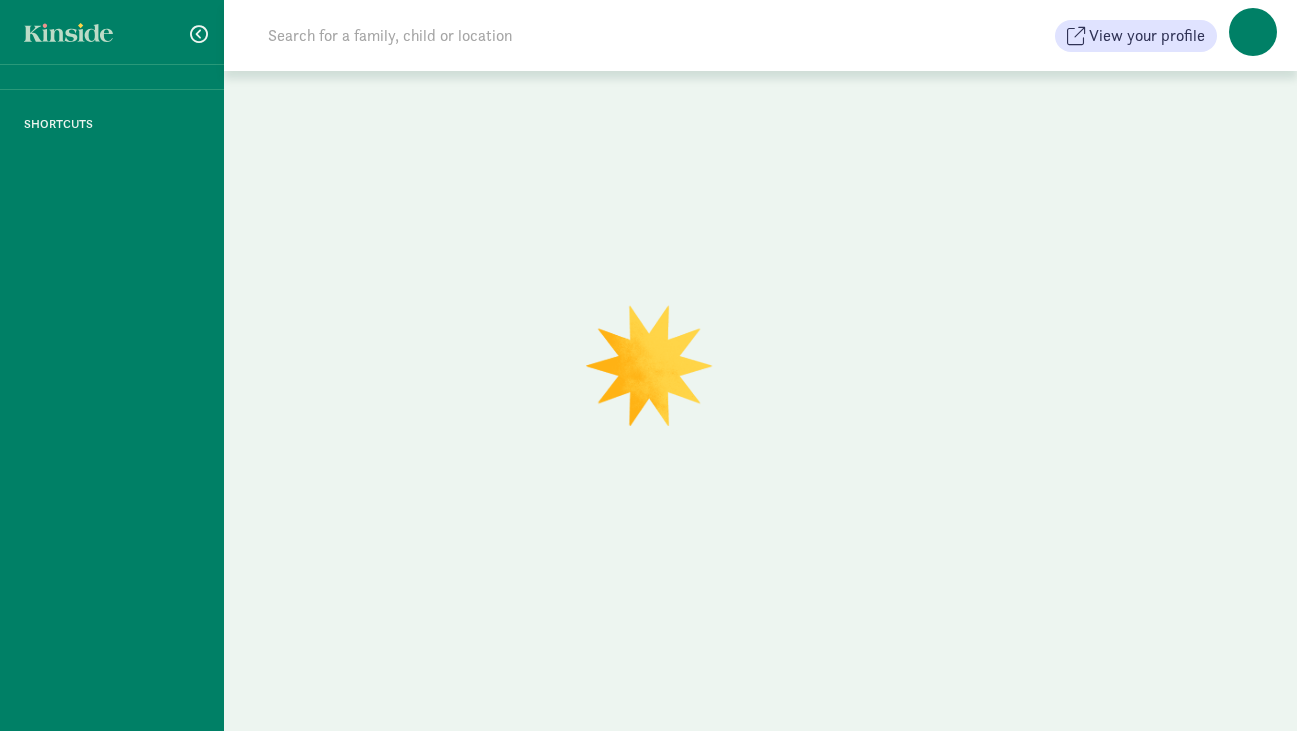 scroll, scrollTop: 0, scrollLeft: 0, axis: both 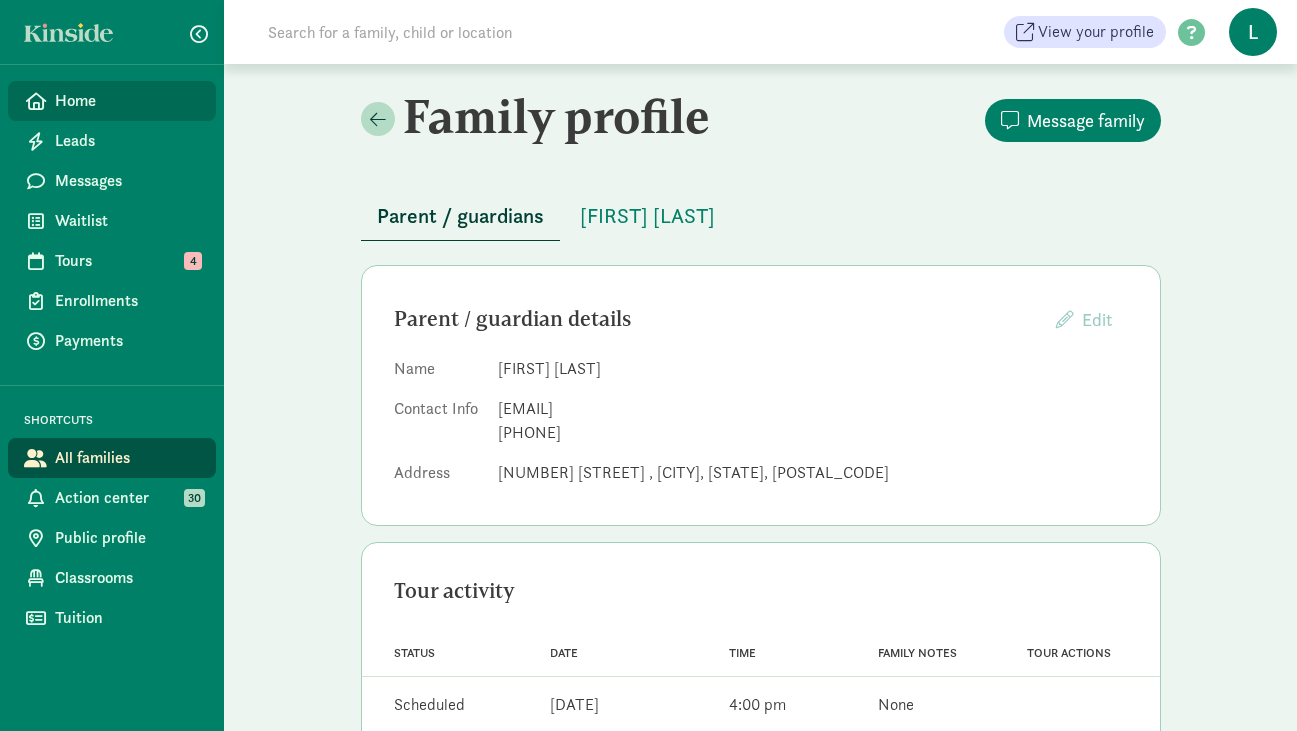 click on "Home" at bounding box center (127, 101) 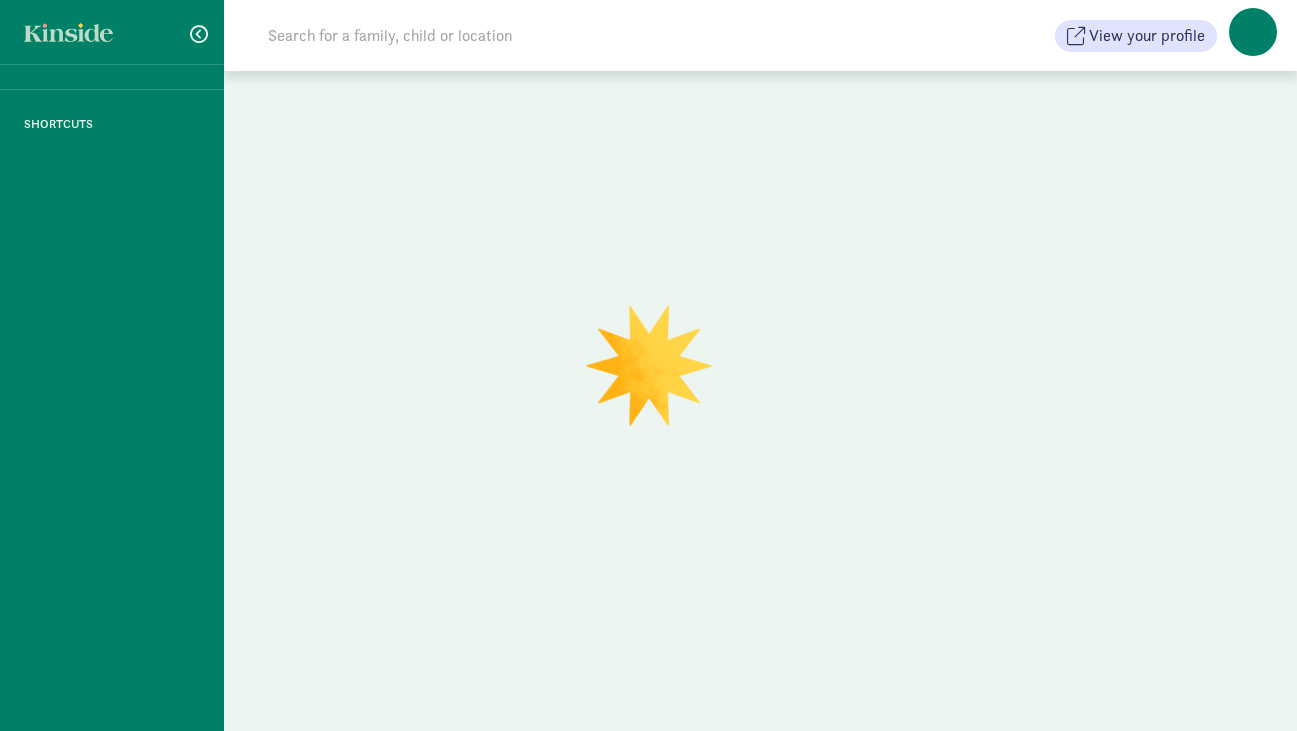 scroll, scrollTop: 0, scrollLeft: 0, axis: both 